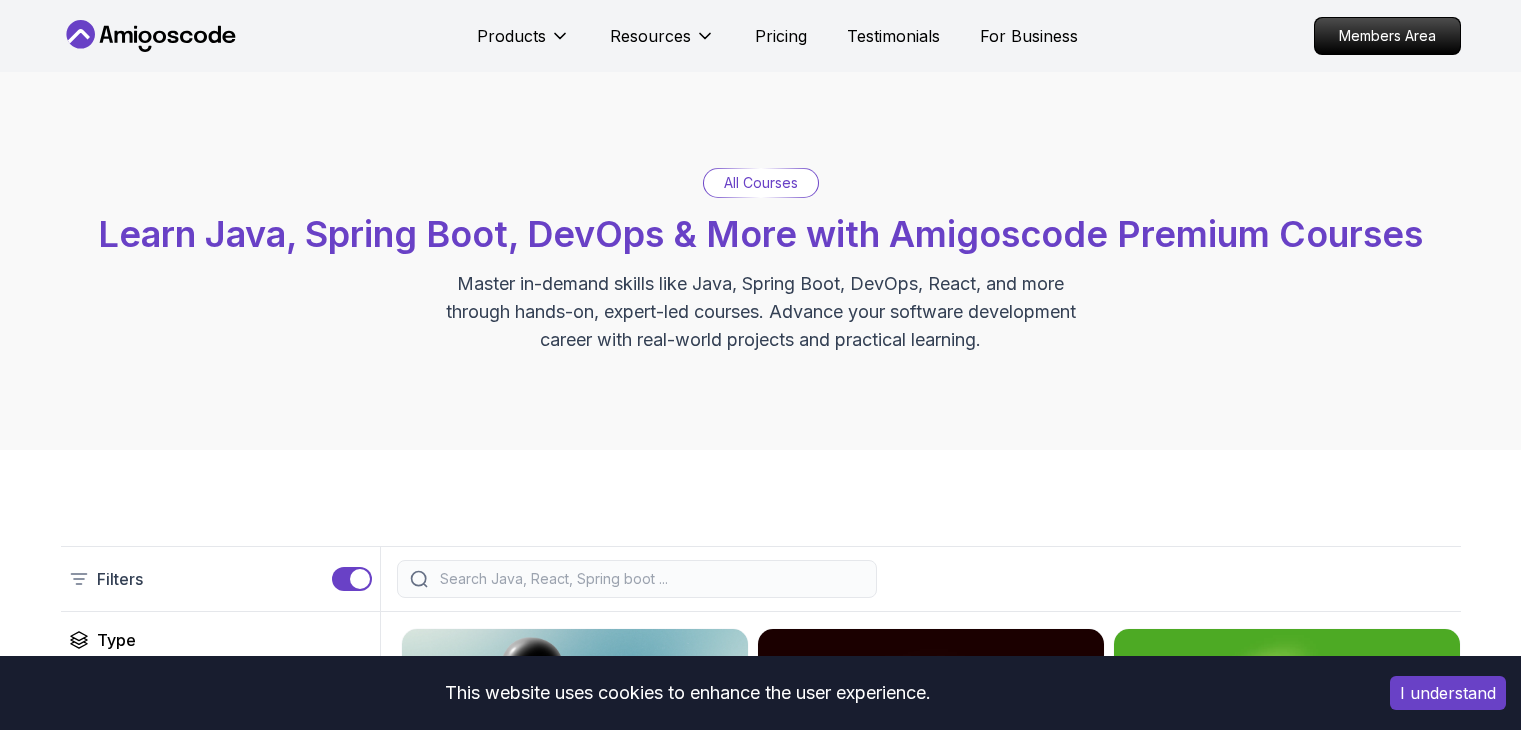 scroll, scrollTop: 0, scrollLeft: 0, axis: both 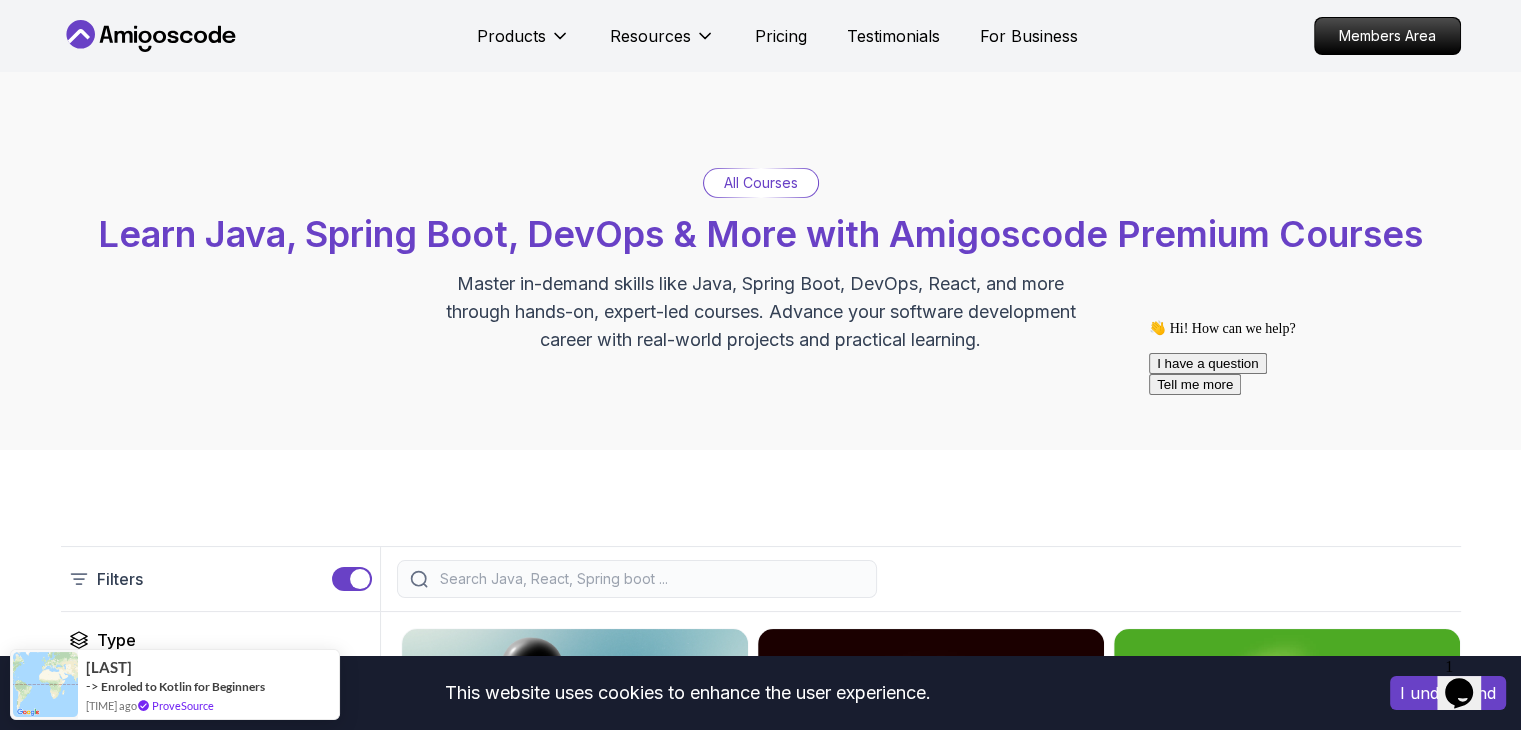 click on "All Courses" at bounding box center [761, 183] 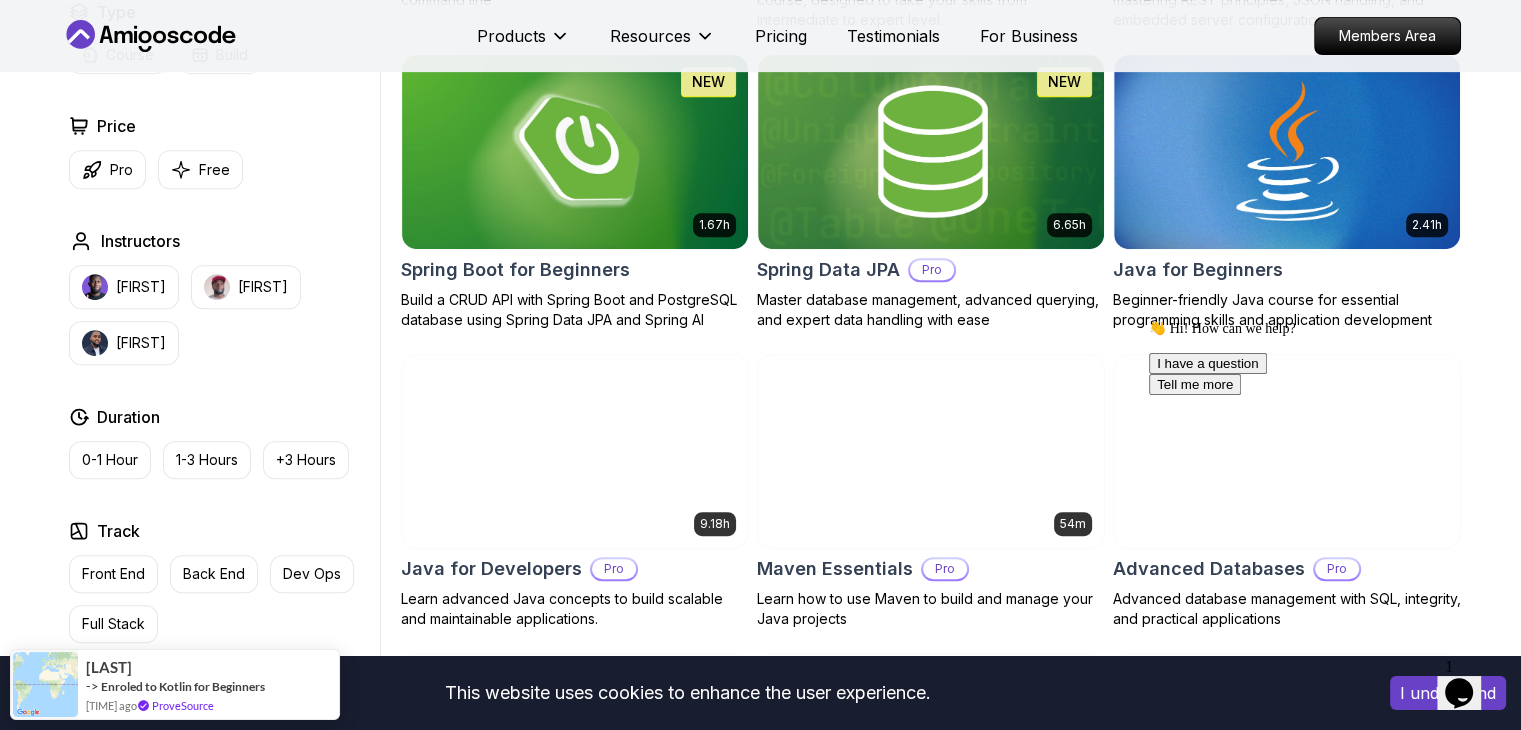 scroll, scrollTop: 895, scrollLeft: 0, axis: vertical 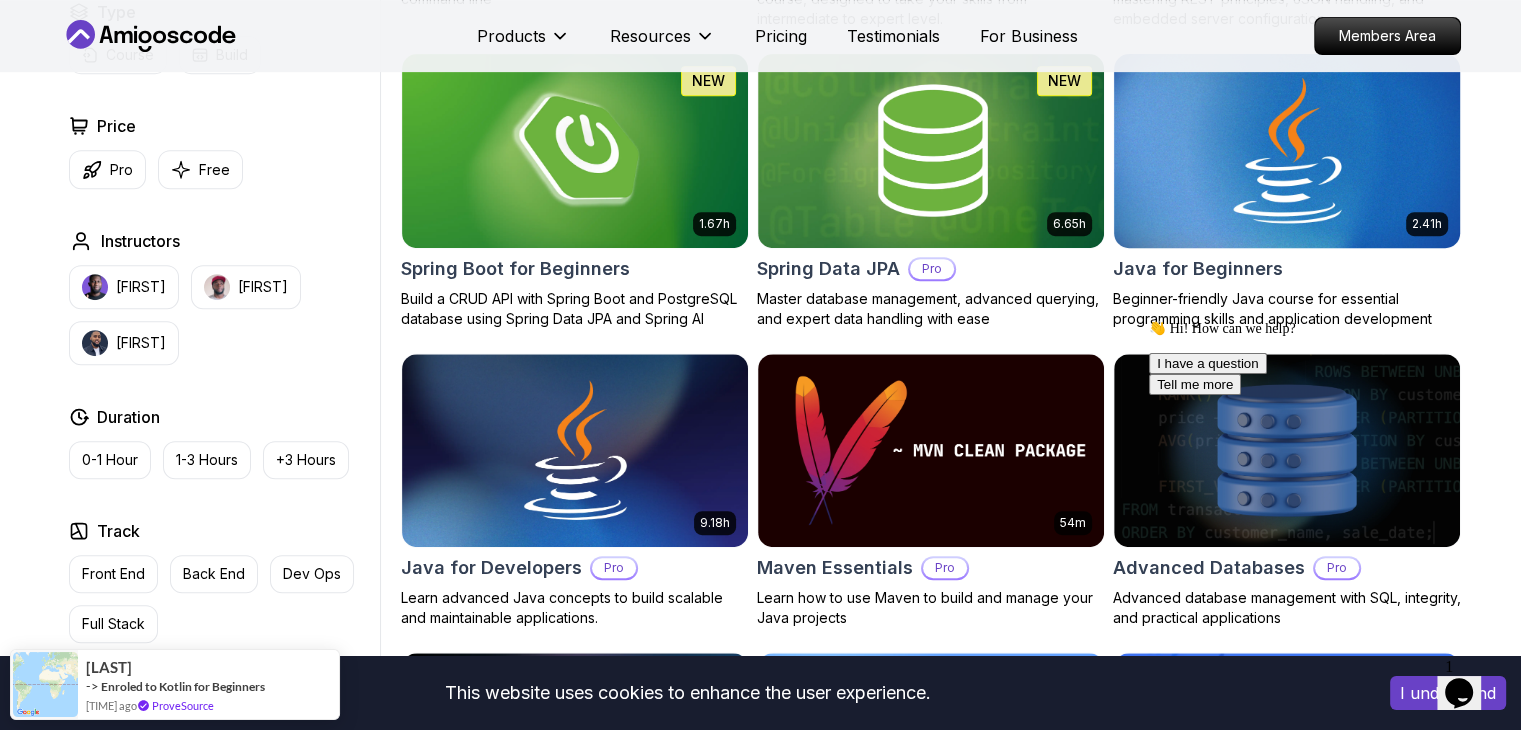 click on "Java for Beginners" at bounding box center (1287, 269) 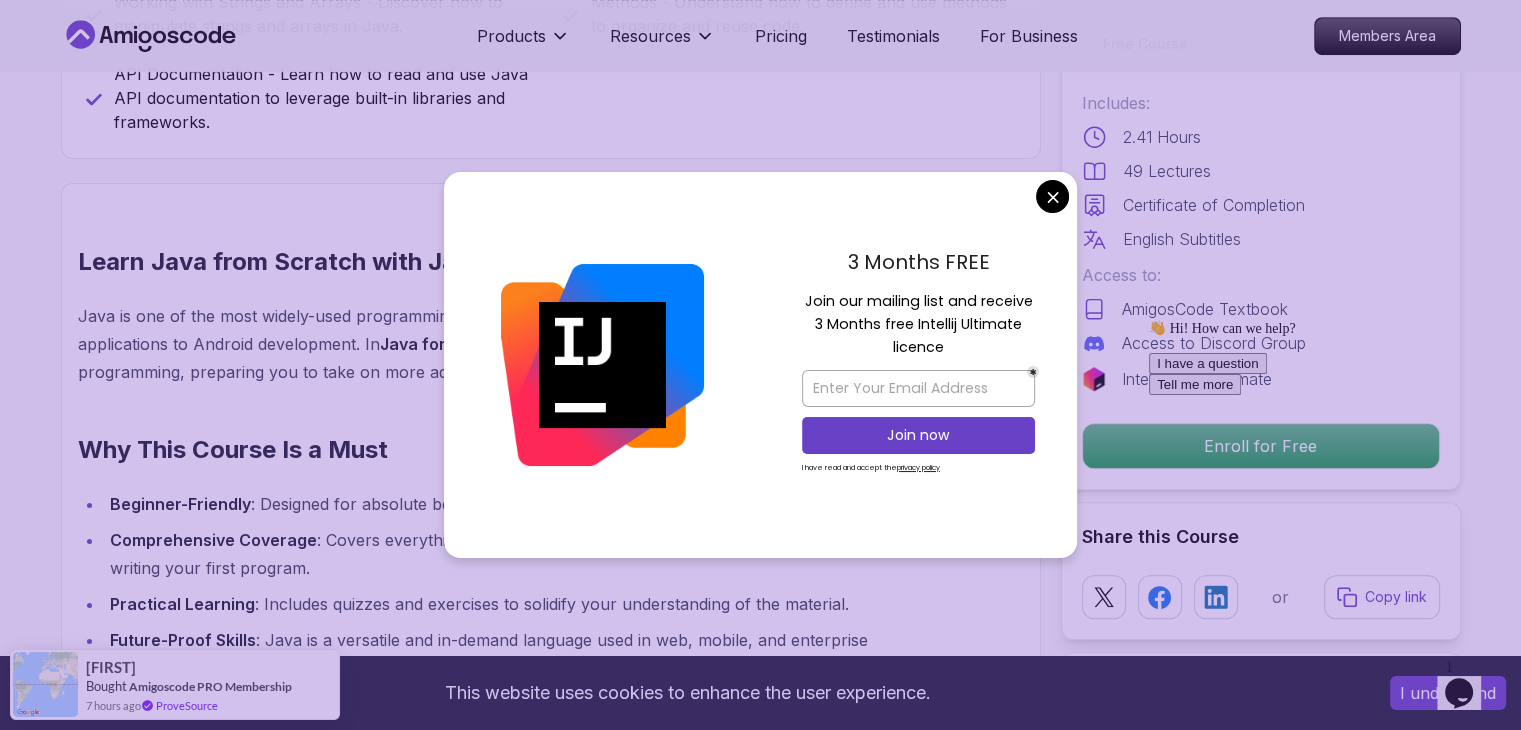 scroll, scrollTop: 1416, scrollLeft: 0, axis: vertical 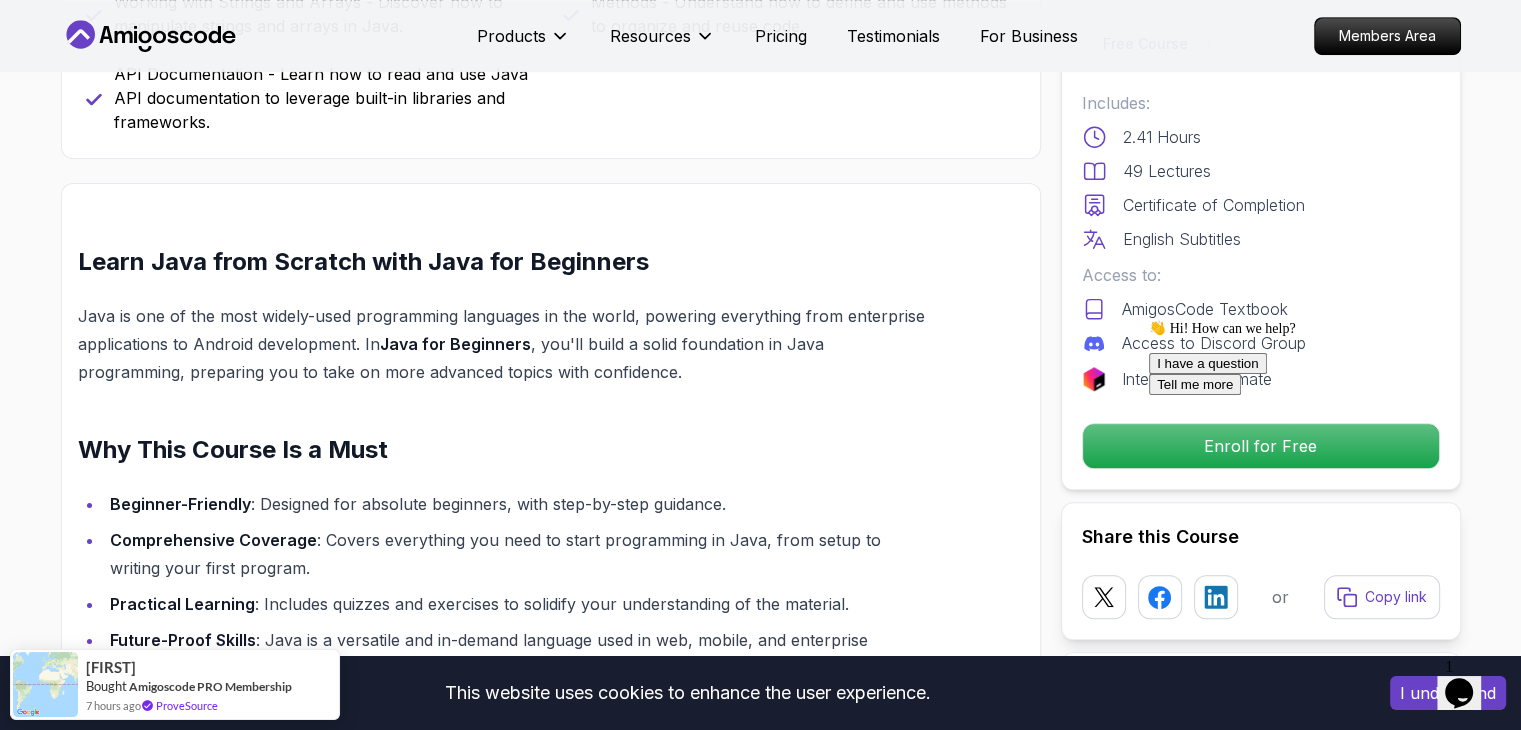 click on "This website uses cookies to enhance the user experience. I understand Products Resources Pricing Testimonials For Business Members Area Products Resources Pricing Testimonials For Business Members Area Java for Beginners Beginner-friendly Java course for essential programming skills and application development Mama Samba Braima Djalo  /   Instructor Free Course Includes: 2.41 Hours 49 Lectures Certificate of Completion English Subtitles Access to: AmigosCode Textbook Access to Discord Group IntelliJ IDEA Ultimate Enroll for Free Share this Course or Copy link Got a Team of 5 or More? With one subscription, give your entire team access to all courses and features. Check our Business Plan Mama Samba Braima Djalo  /   Instructor What you will learn java intellij terminal bash Java Usages - Learn the various applications and use cases of Java in the real world. Compiled vs Interpreted, Static vs Dynamic Typing - Understand the differences between compiled and interpreted languages, and static vs dynamic typing." at bounding box center [760, 3072] 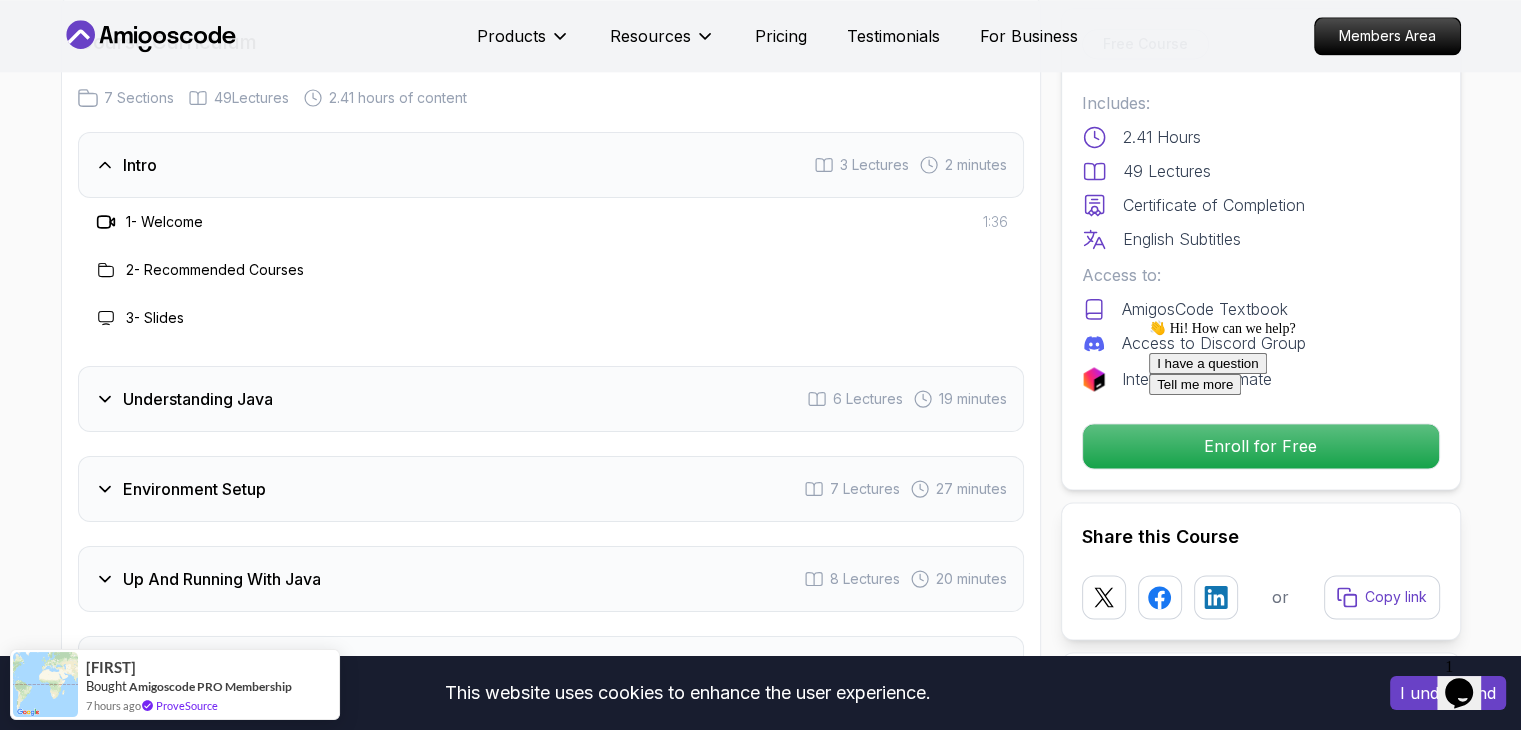 scroll, scrollTop: 2803, scrollLeft: 0, axis: vertical 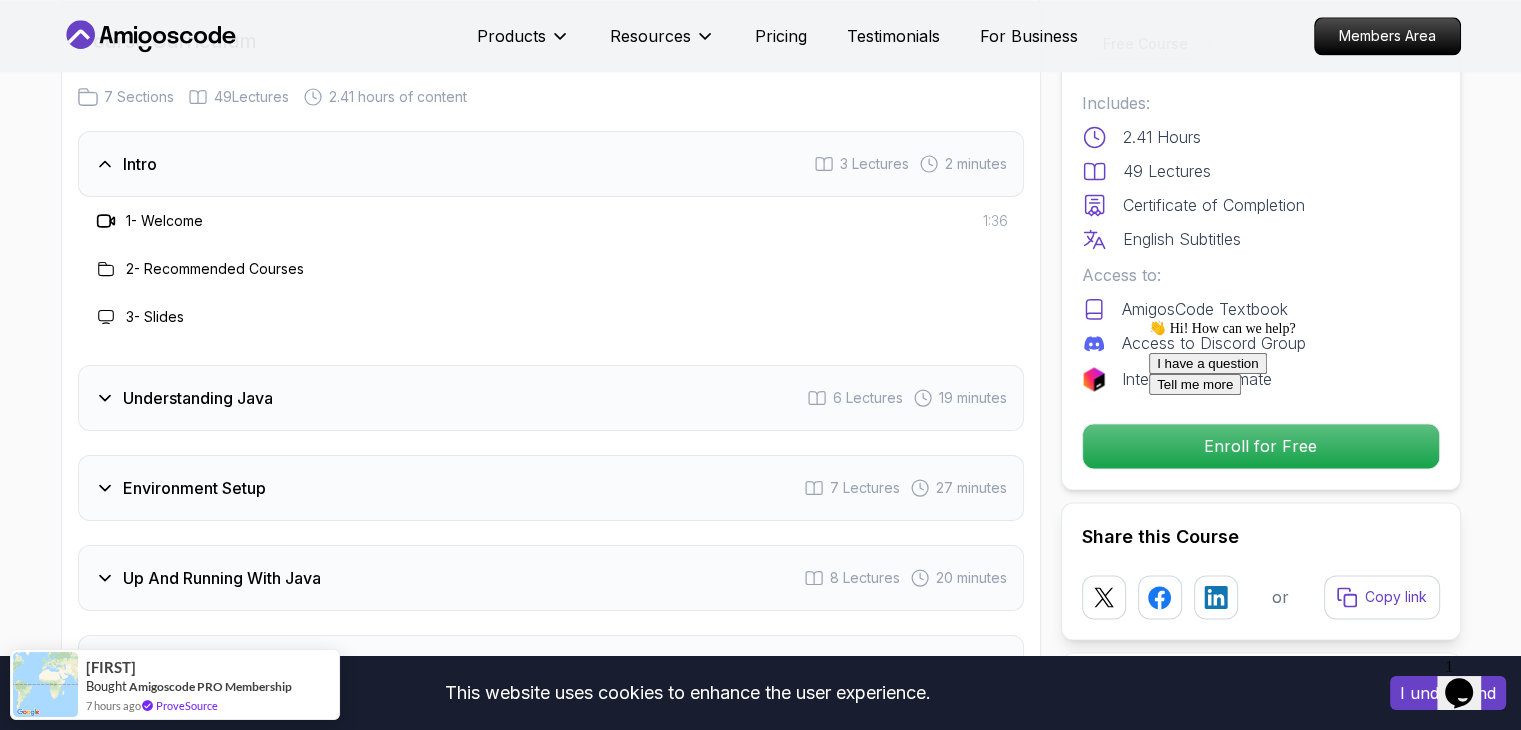 click on "Intro 3   Lectures     2 minutes" at bounding box center [551, 164] 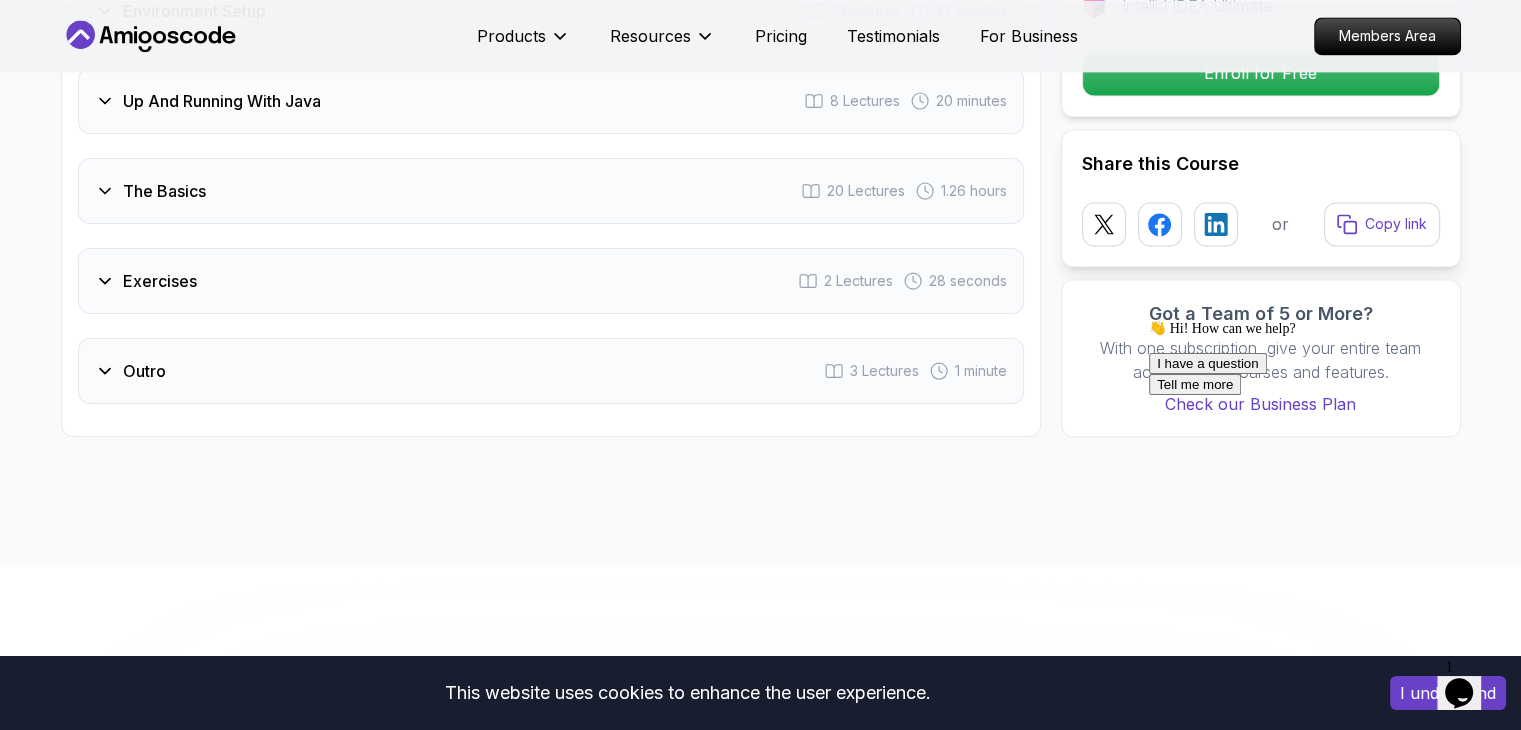 scroll, scrollTop: 3152, scrollLeft: 0, axis: vertical 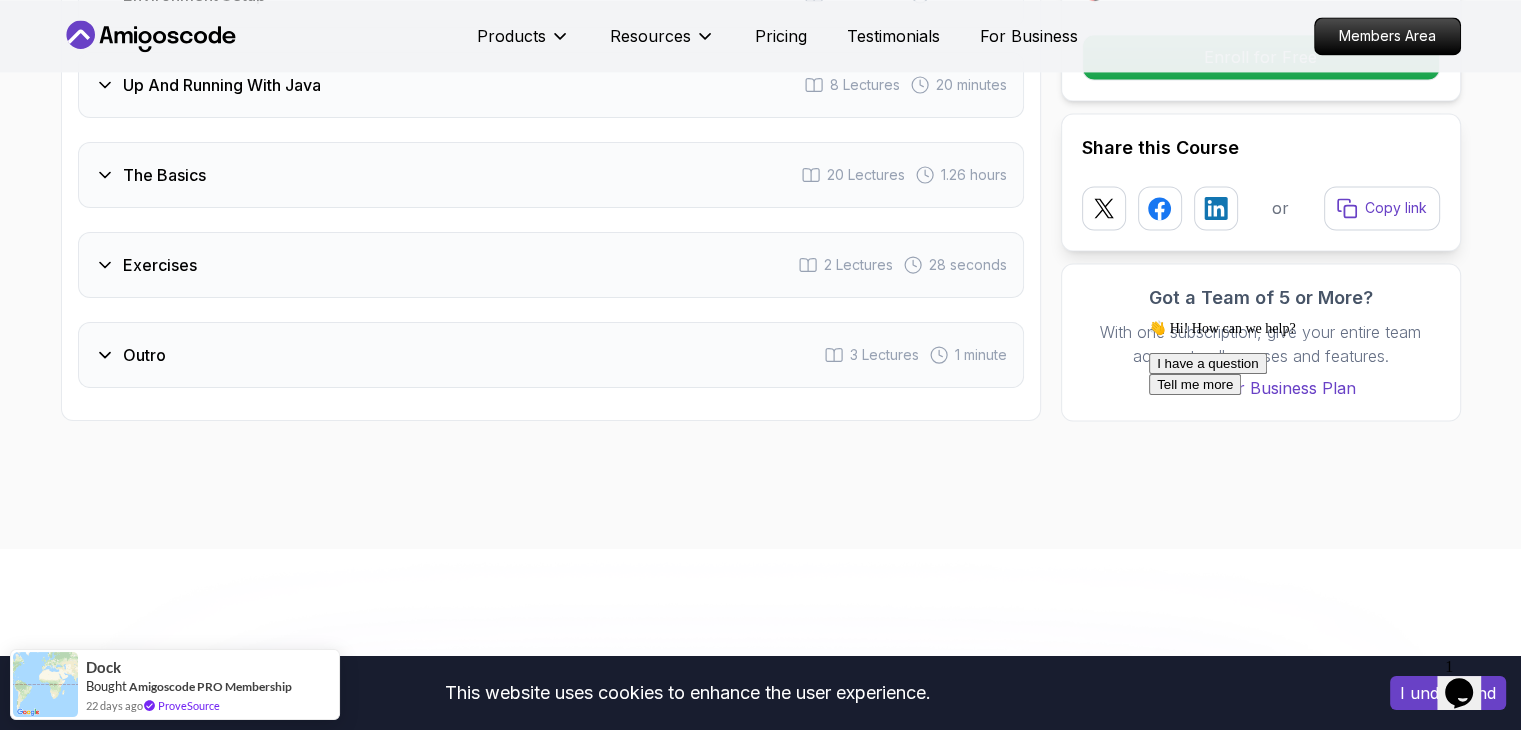 click on "The Basics 20   Lectures     1.26 hours" at bounding box center [551, 175] 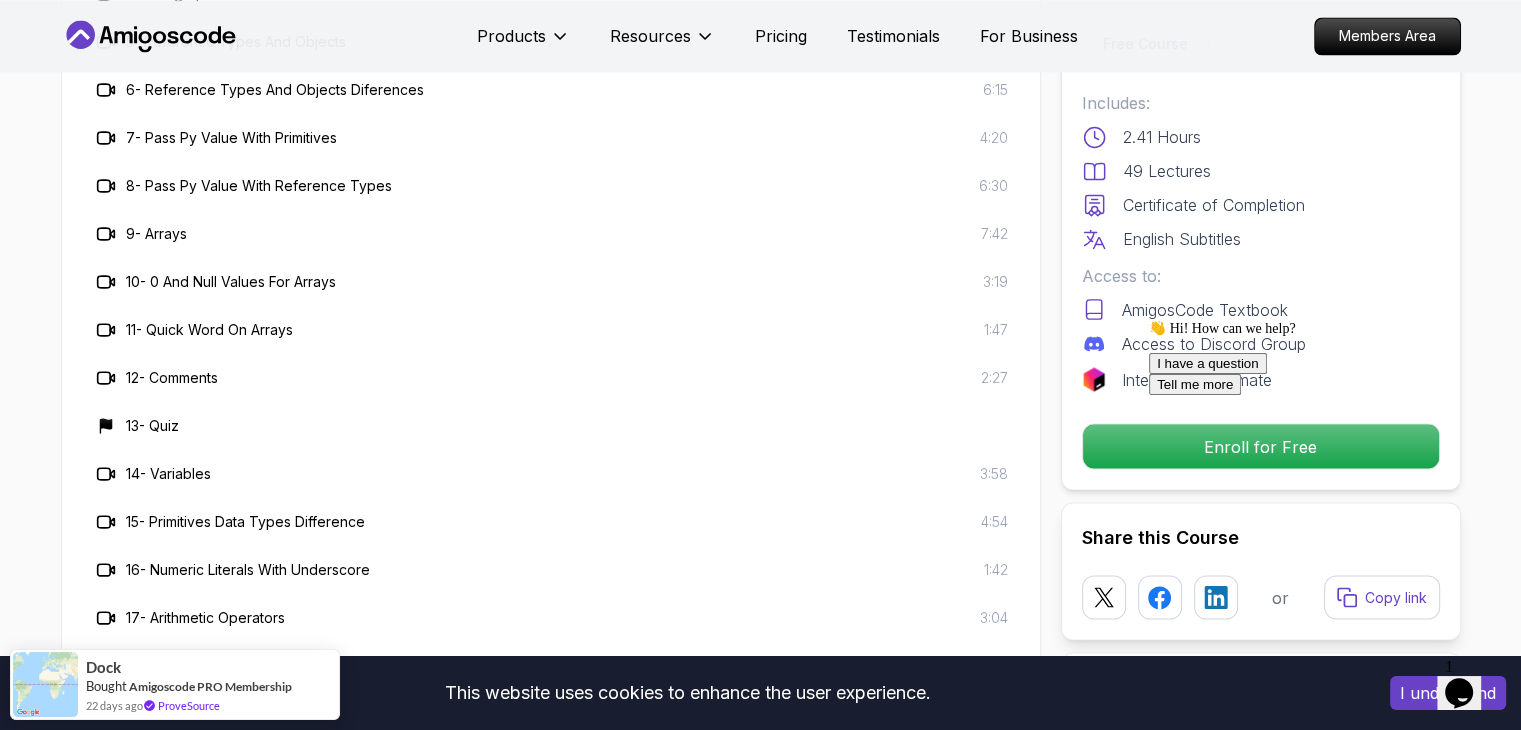 scroll, scrollTop: 3536, scrollLeft: 0, axis: vertical 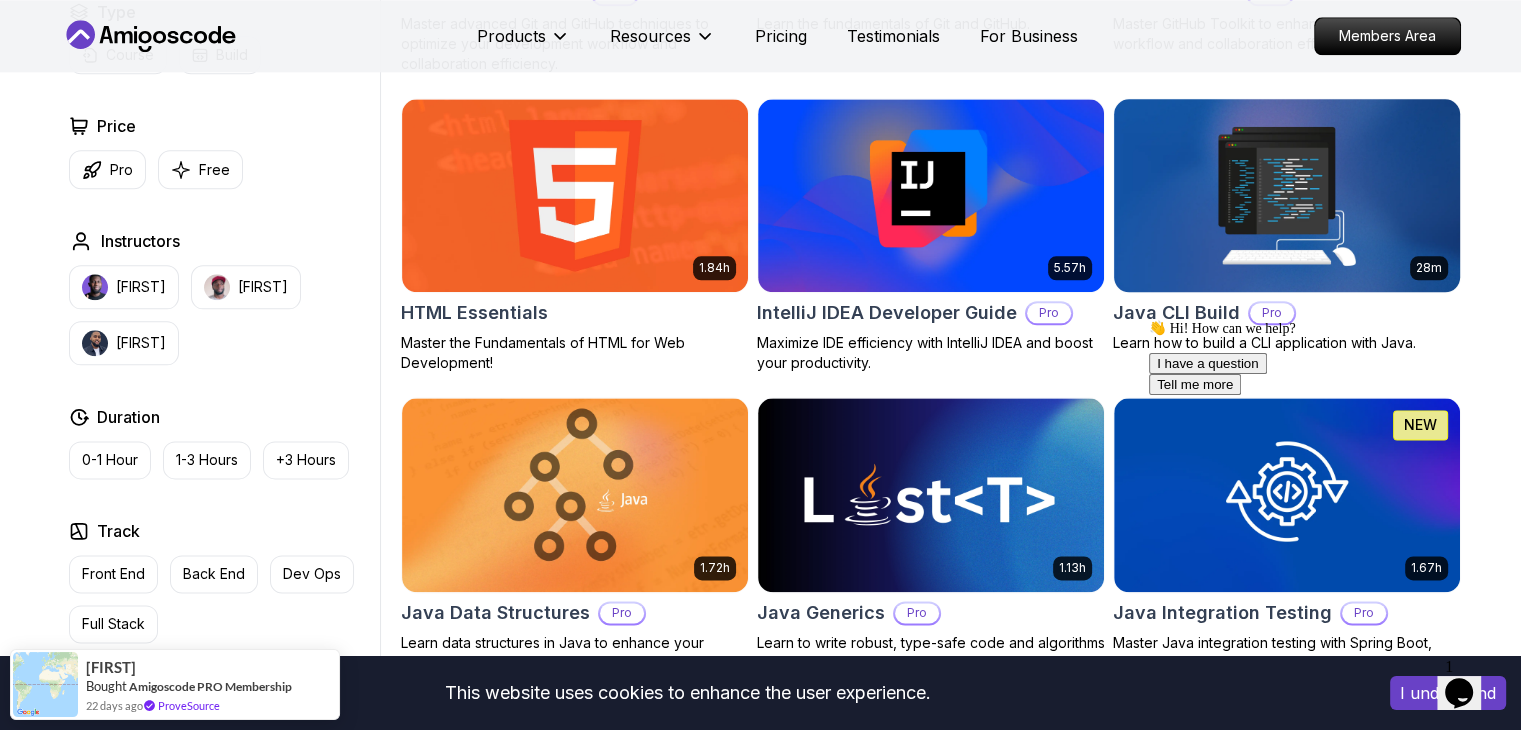 click at bounding box center (1286, 195) 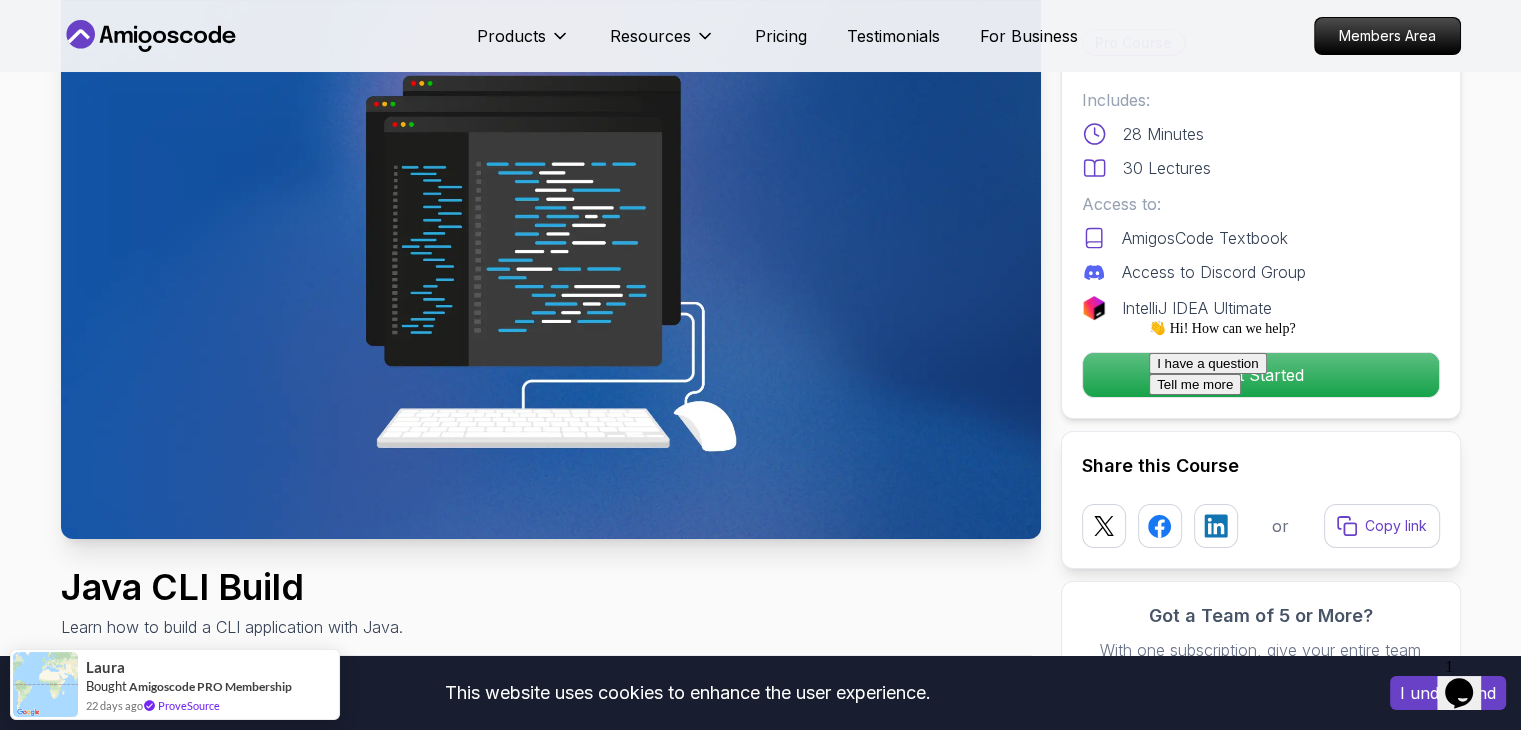 scroll, scrollTop: 0, scrollLeft: 0, axis: both 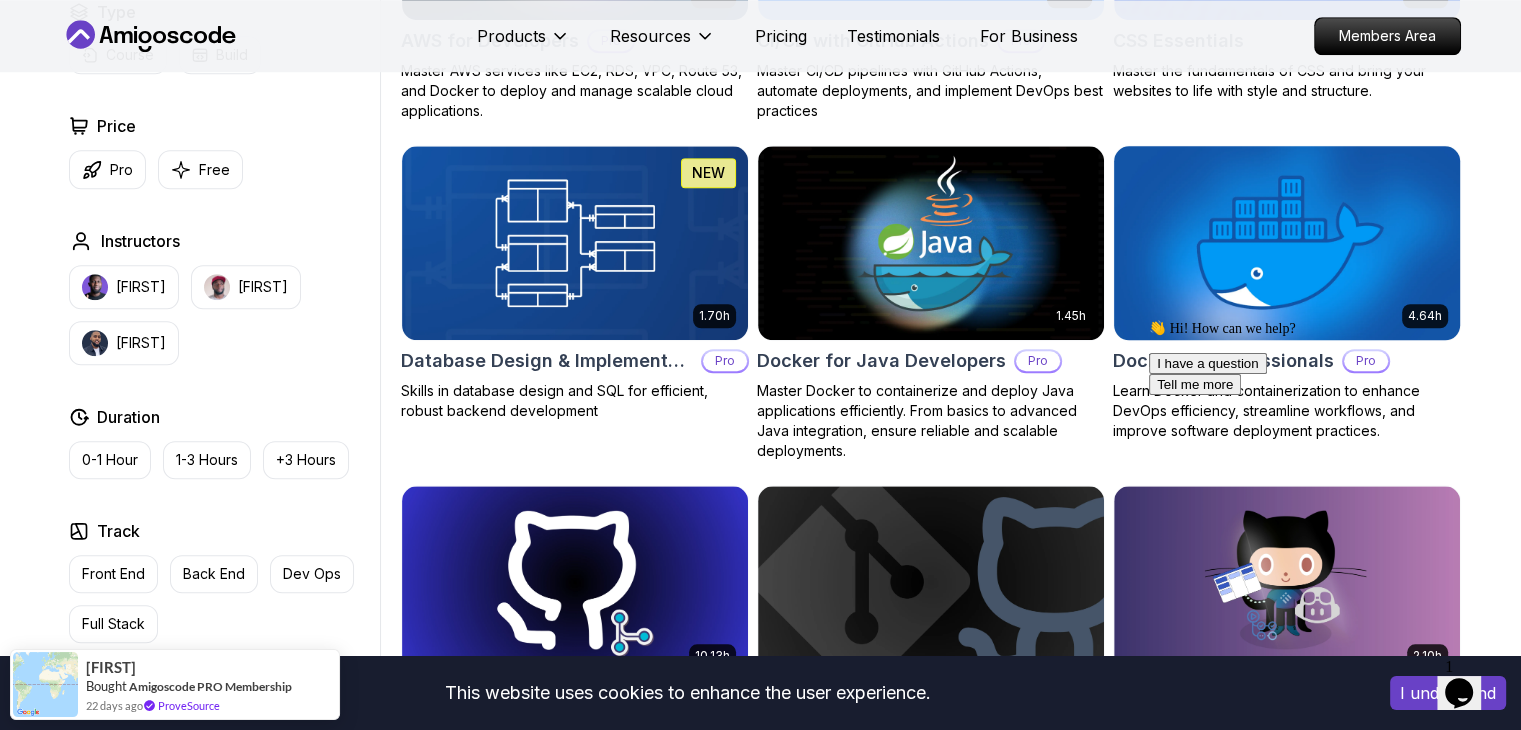 click at bounding box center (1286, 242) 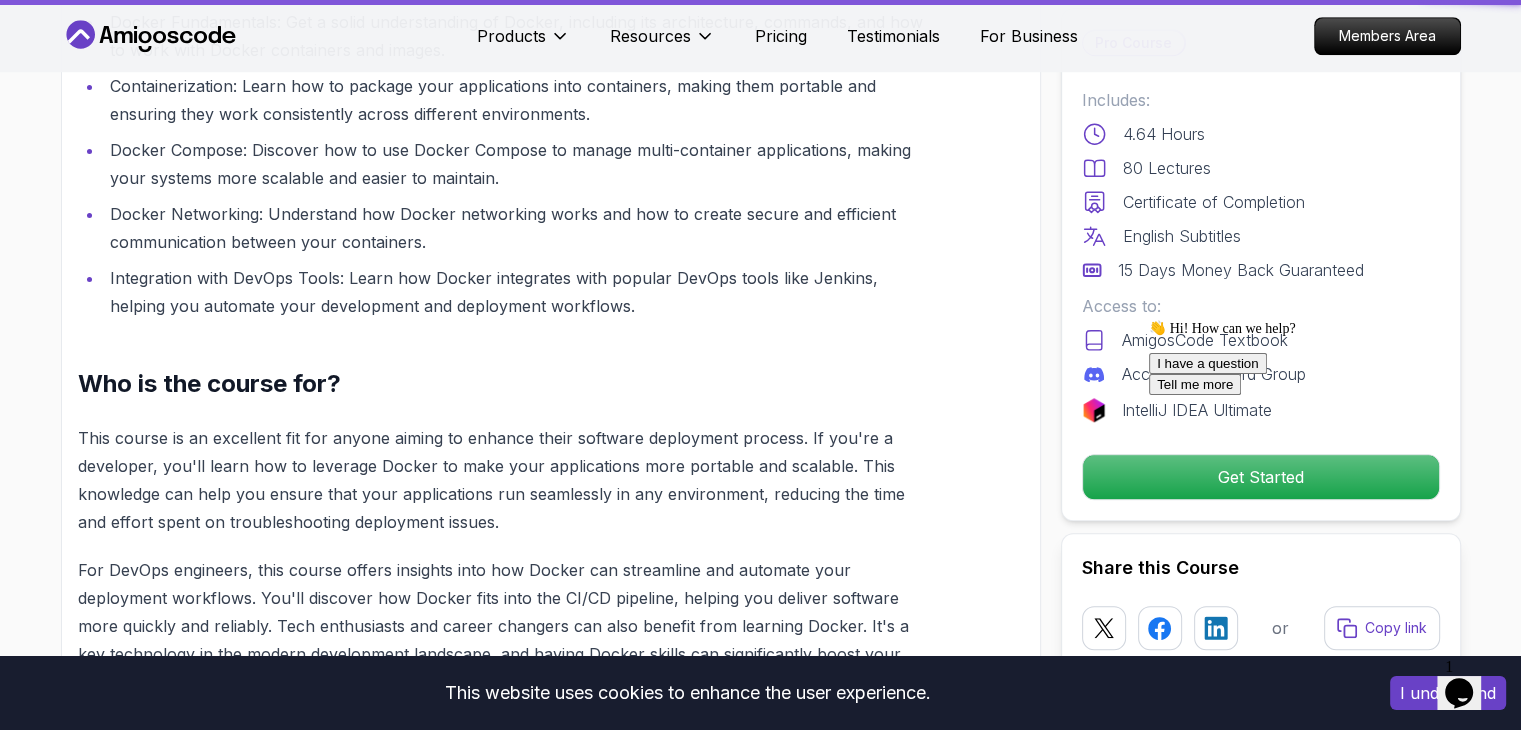 scroll, scrollTop: 0, scrollLeft: 0, axis: both 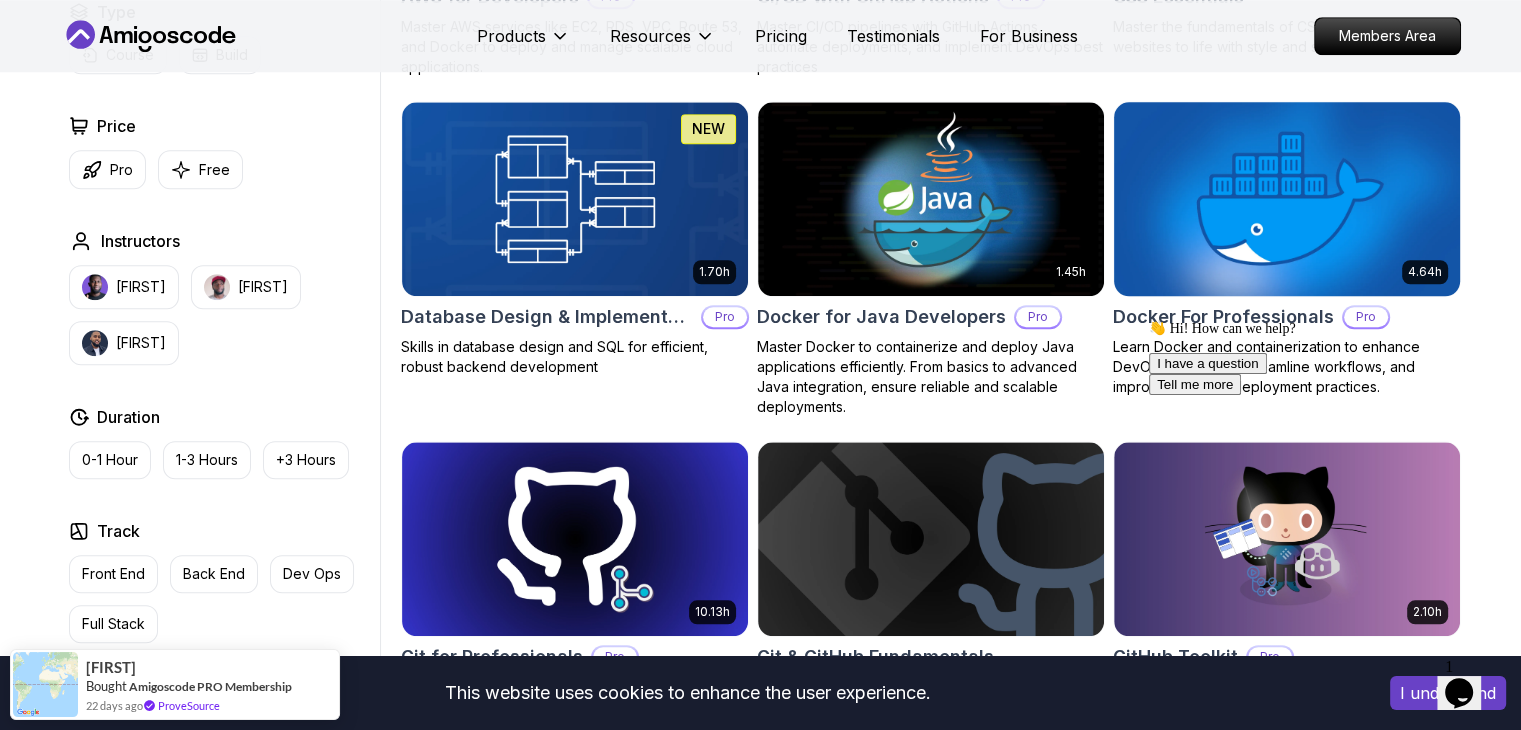 click at bounding box center [1286, 198] 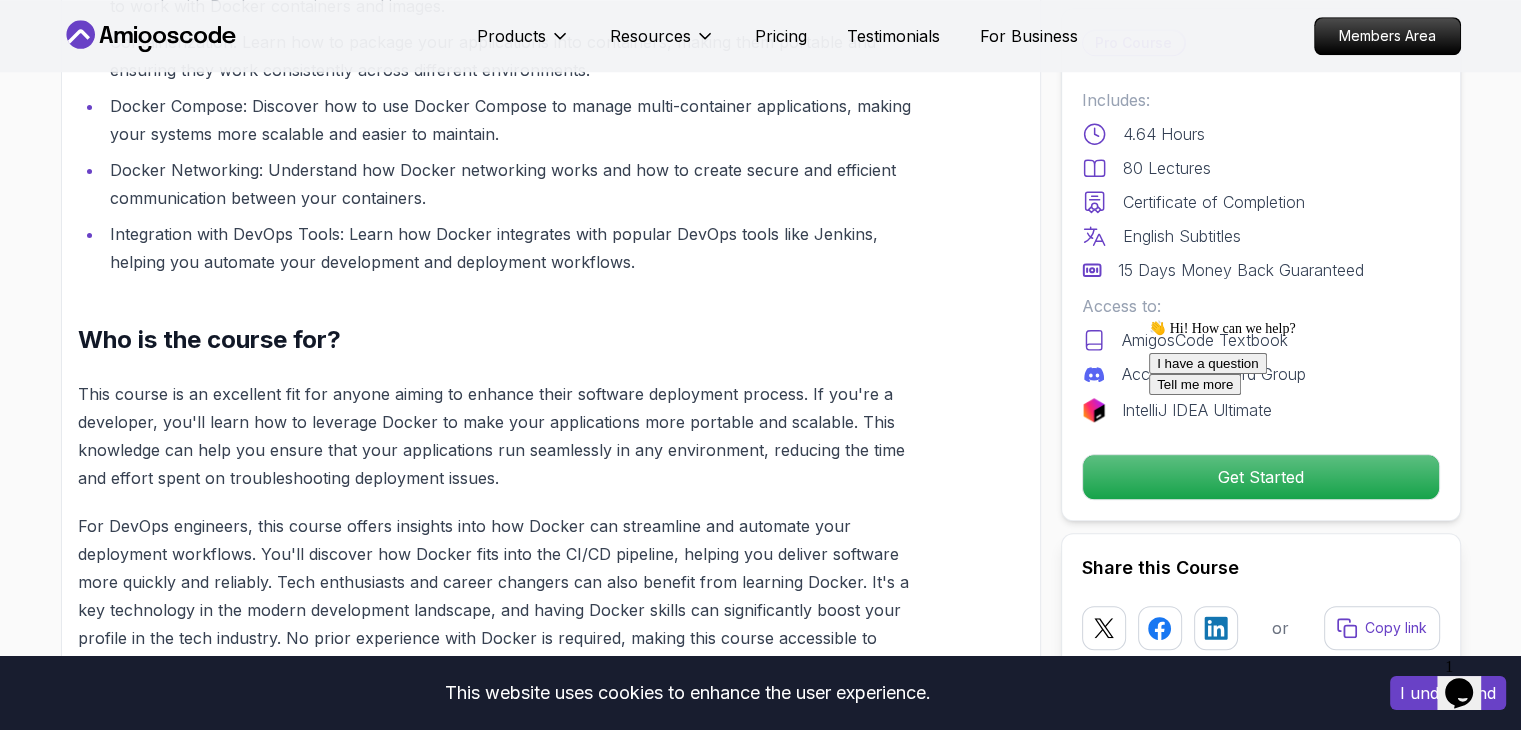 scroll, scrollTop: 0, scrollLeft: 0, axis: both 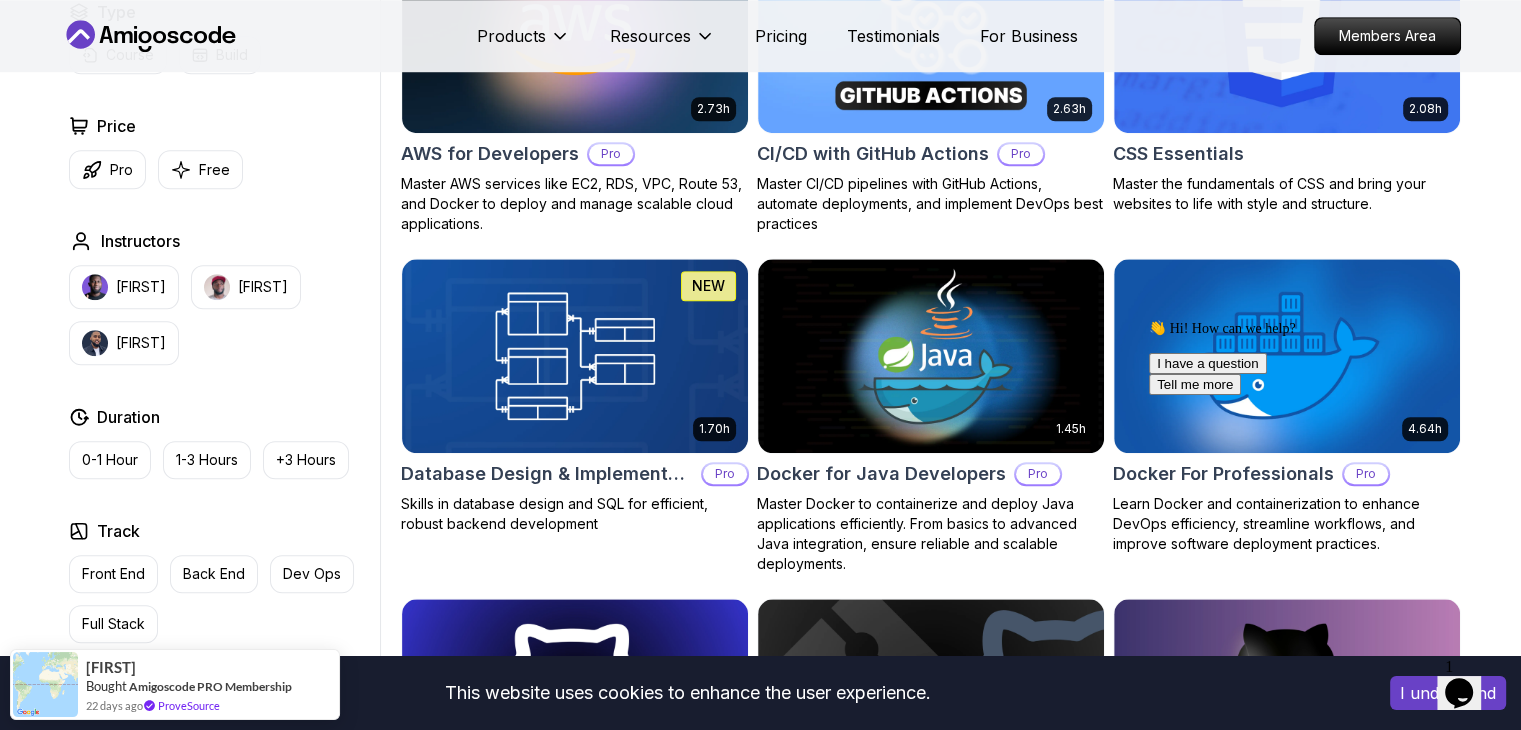 click on "👋 Hi! How can we help? I have a question Tell me more" at bounding box center [1329, 357] 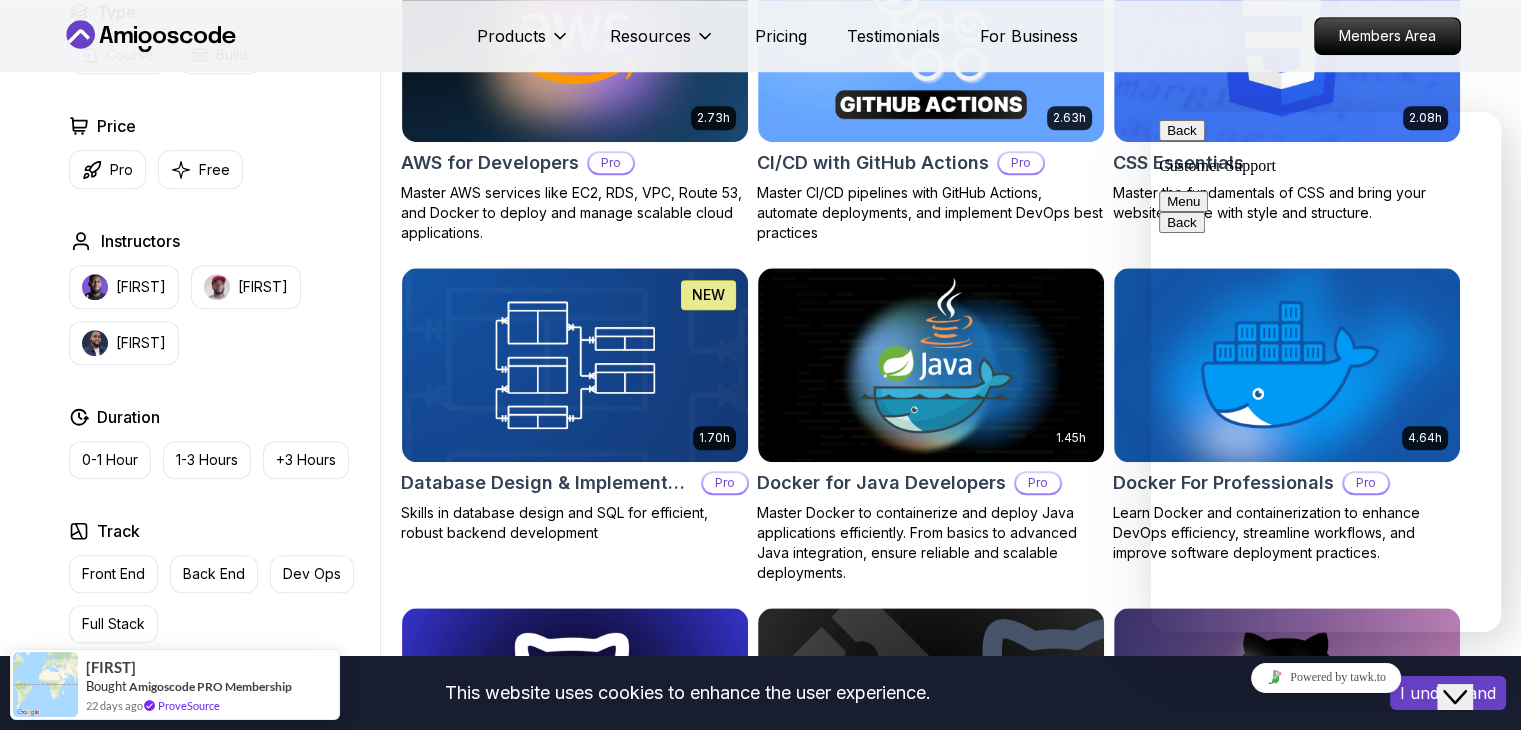 scroll, scrollTop: 1599, scrollLeft: 0, axis: vertical 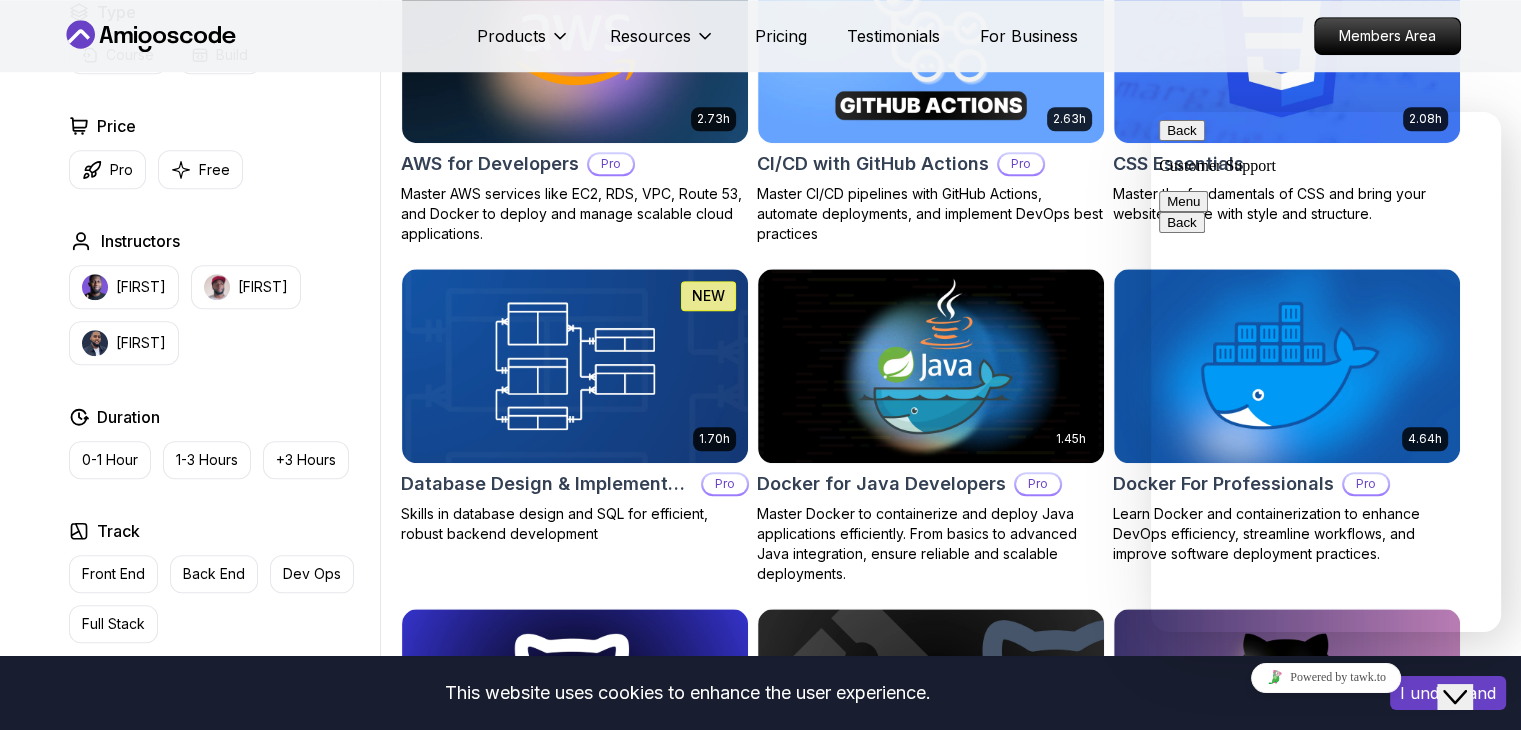 click on "Back" at bounding box center (1182, 130) 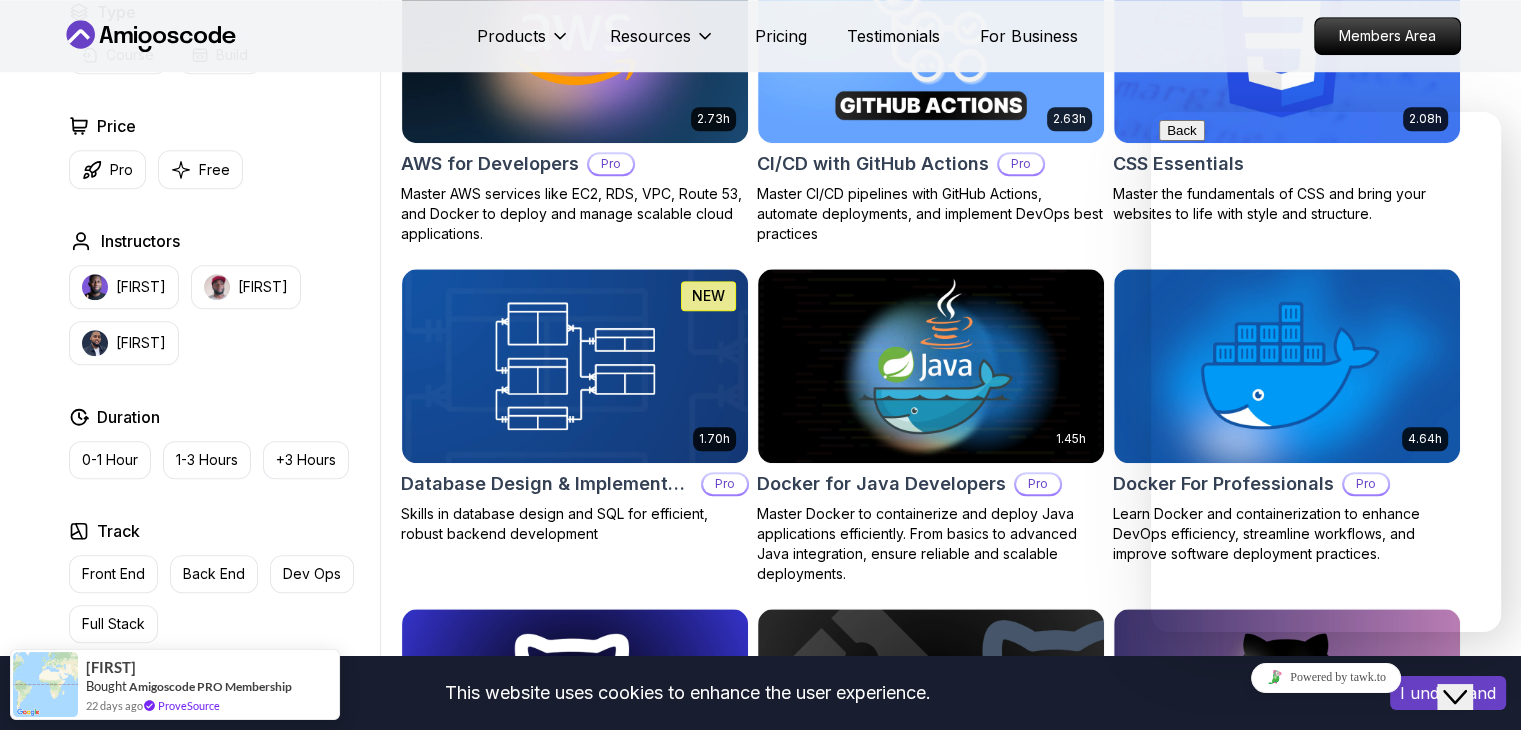 click on "Close Chat This icon closes the chat window." at bounding box center (1455, 697) 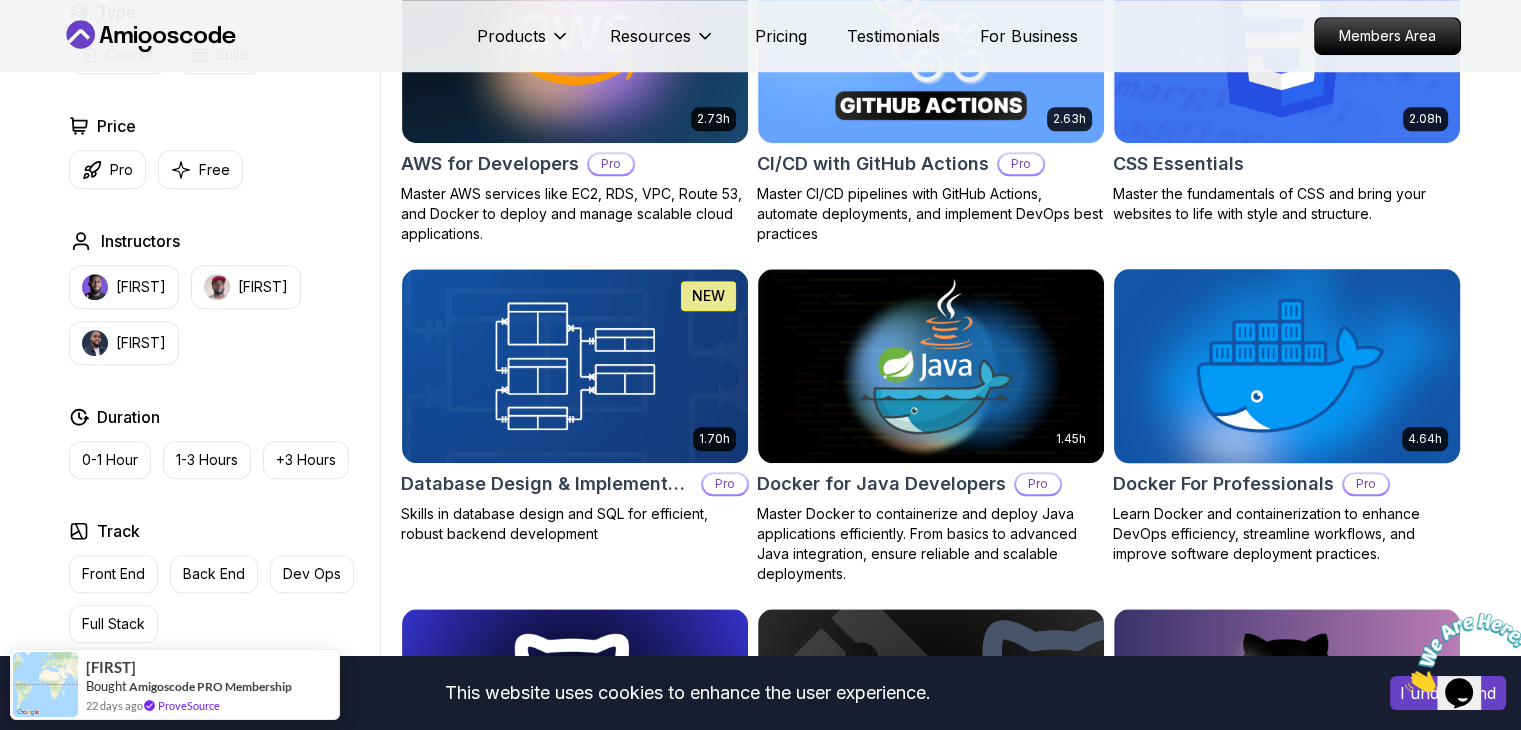 click on "Learn Docker and containerization to enhance DevOps efficiency, streamline workflows, and improve software deployment practices." at bounding box center [1287, 534] 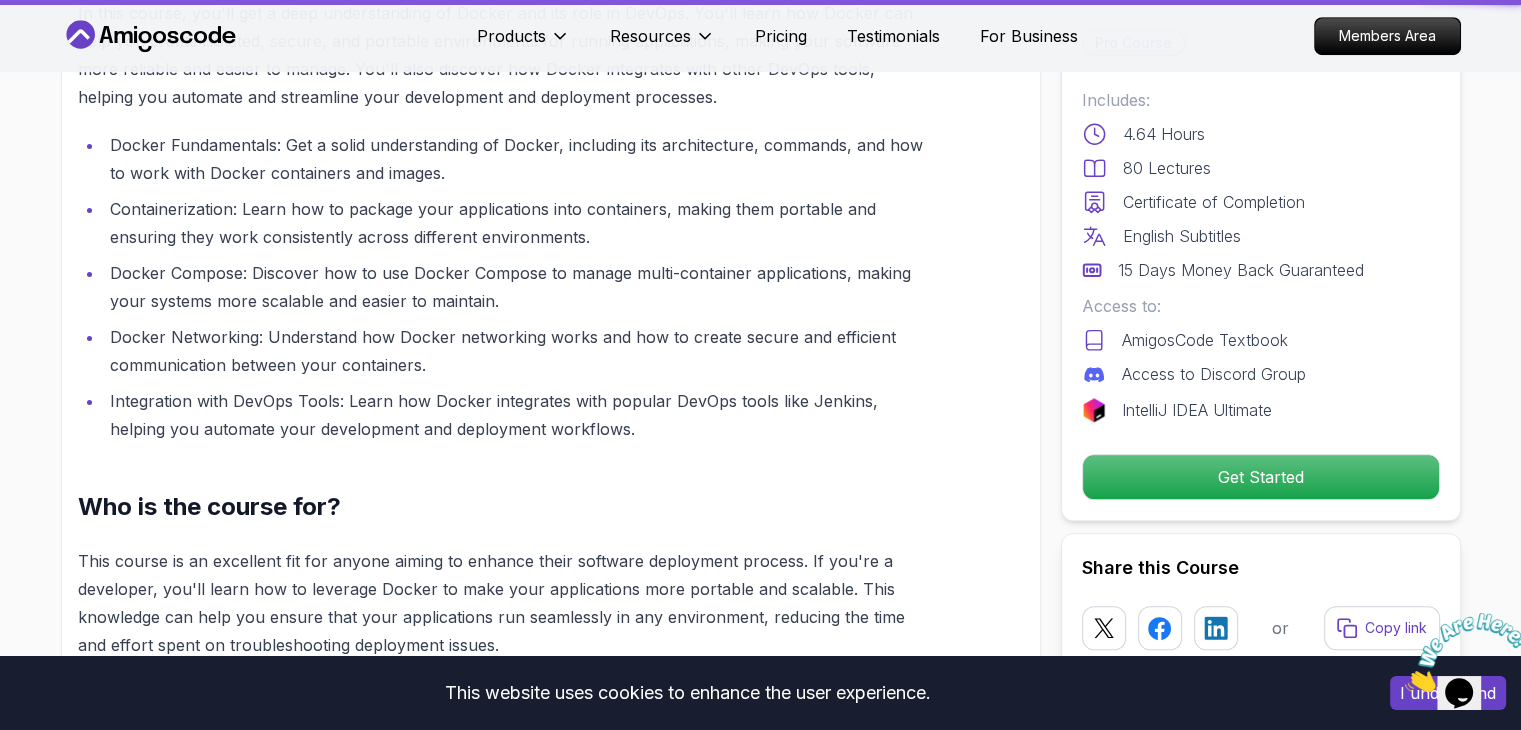 scroll, scrollTop: 0, scrollLeft: 0, axis: both 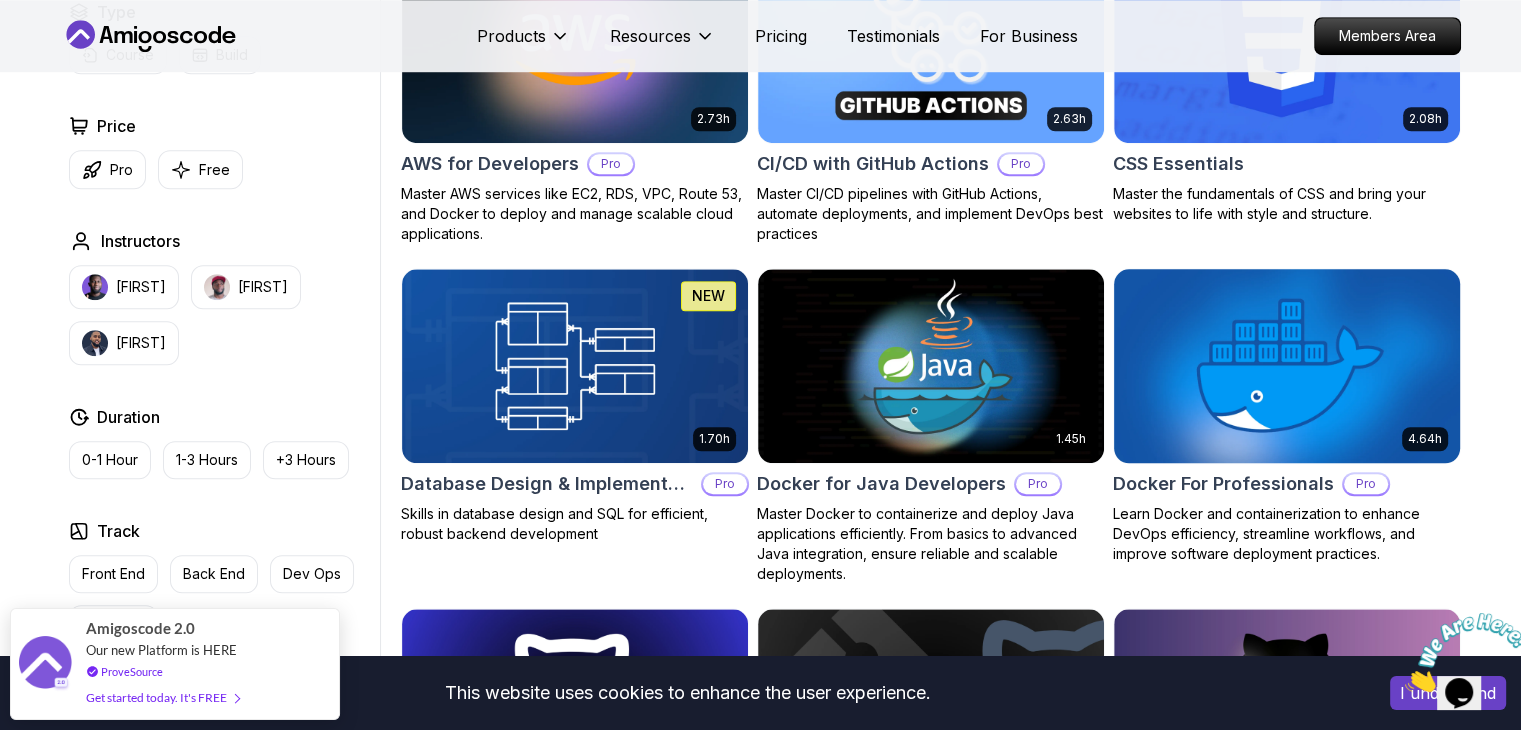 click at bounding box center [1286, 365] 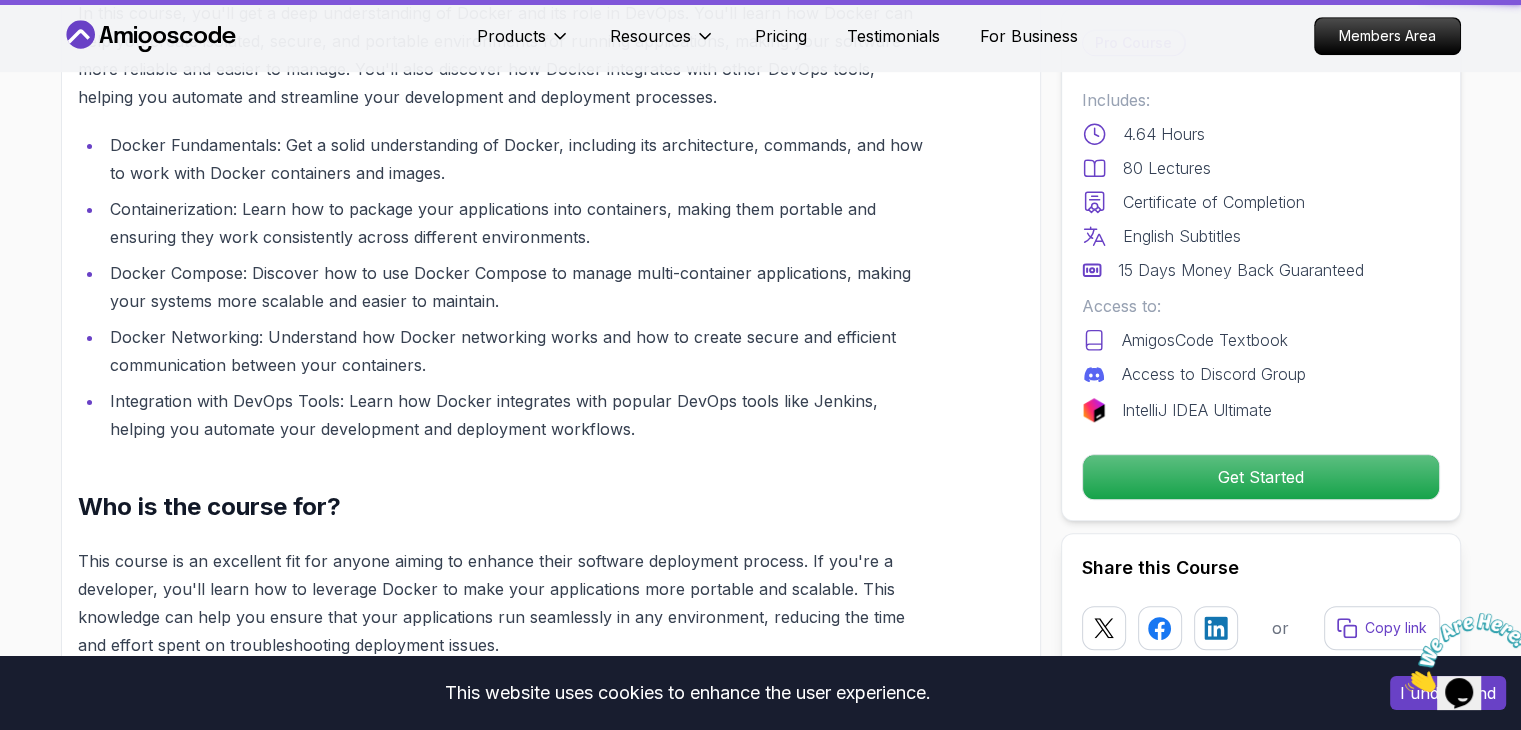 scroll, scrollTop: 0, scrollLeft: 0, axis: both 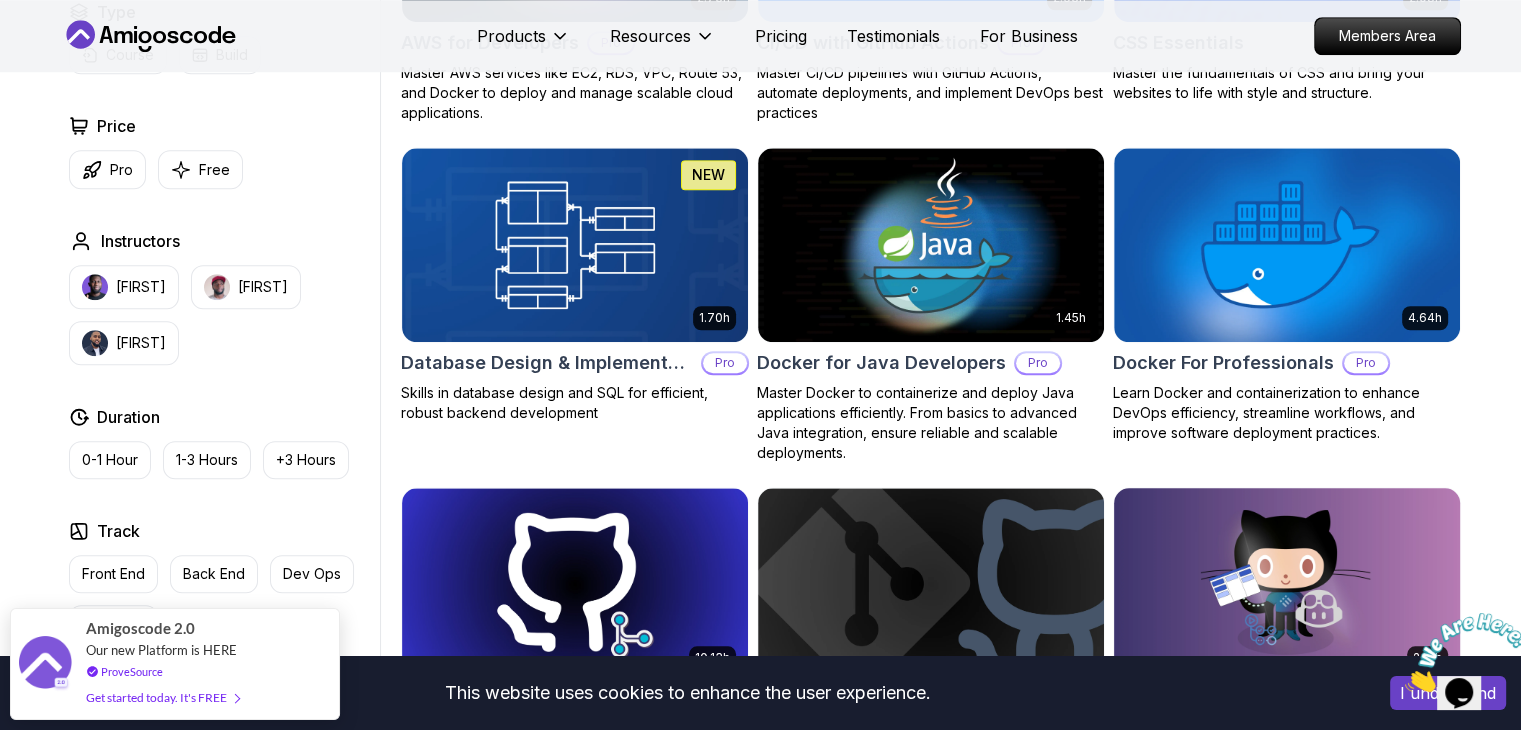 click at bounding box center [1286, 584] 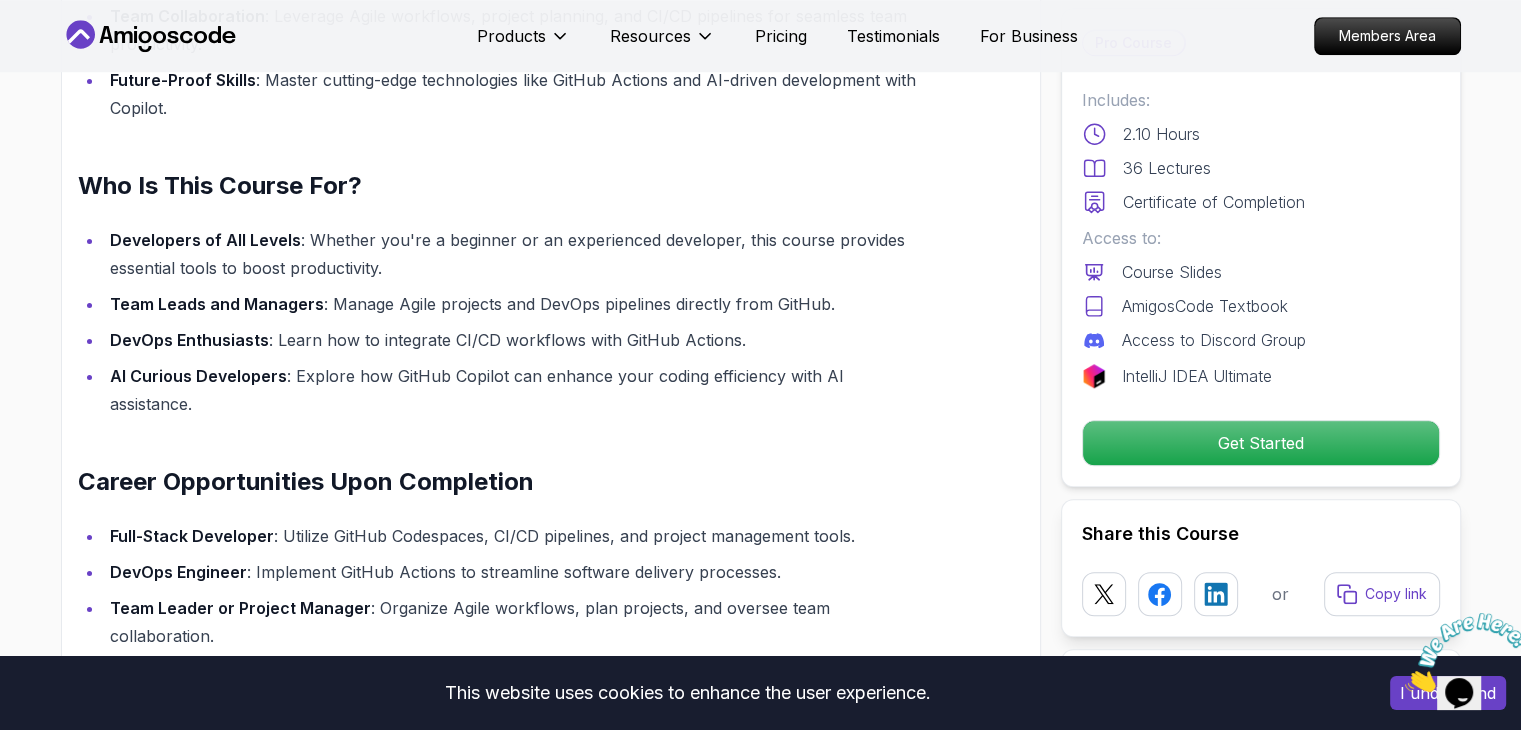 scroll, scrollTop: 0, scrollLeft: 0, axis: both 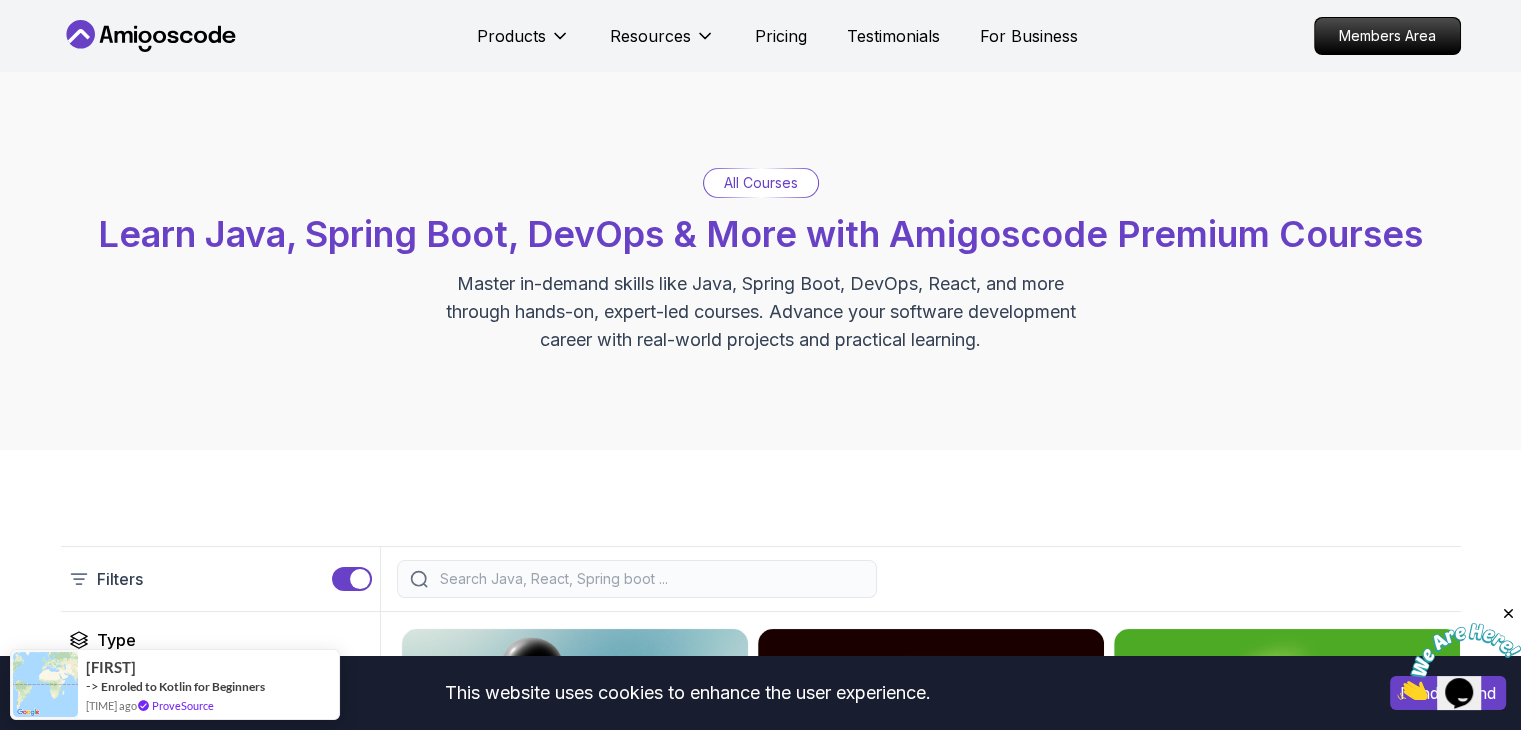 click on "This website uses cookies to enhance the user experience. I understand Products Resources Pricing Testimonials For Business Members Area Products Resources Pricing Testimonials For Business Members Area All Courses Learn Java, Spring Boot, DevOps & More with Amigoscode Premium Courses Master in-demand skills like Java, Spring Boot, DevOps, React, and more through hands-on, expert-led courses. Advance your software development career with real-world projects and practical learning. Filters Filters Type Course Build Price Pro Free Instructors Nelson Djalo Richard Abz Duration 0-1 Hour 1-3 Hours +3 Hours Track Front End Back End Dev Ops Full Stack Level Junior Mid-level Senior [DURATION] Linux Fundamentals Pro Learn the fundamentals of Linux and how to use the command line [DURATION] Advanced Spring Boot Pro Dive deep into Spring Boot with our advanced course, designed to take your skills from intermediate to expert level. [DURATION] Building APIs with Spring Boot Pro [DURATION] NEW Spring Boot for Beginners [DURATION] NEW Pro [DURATION] Pro" at bounding box center (760, 3395) 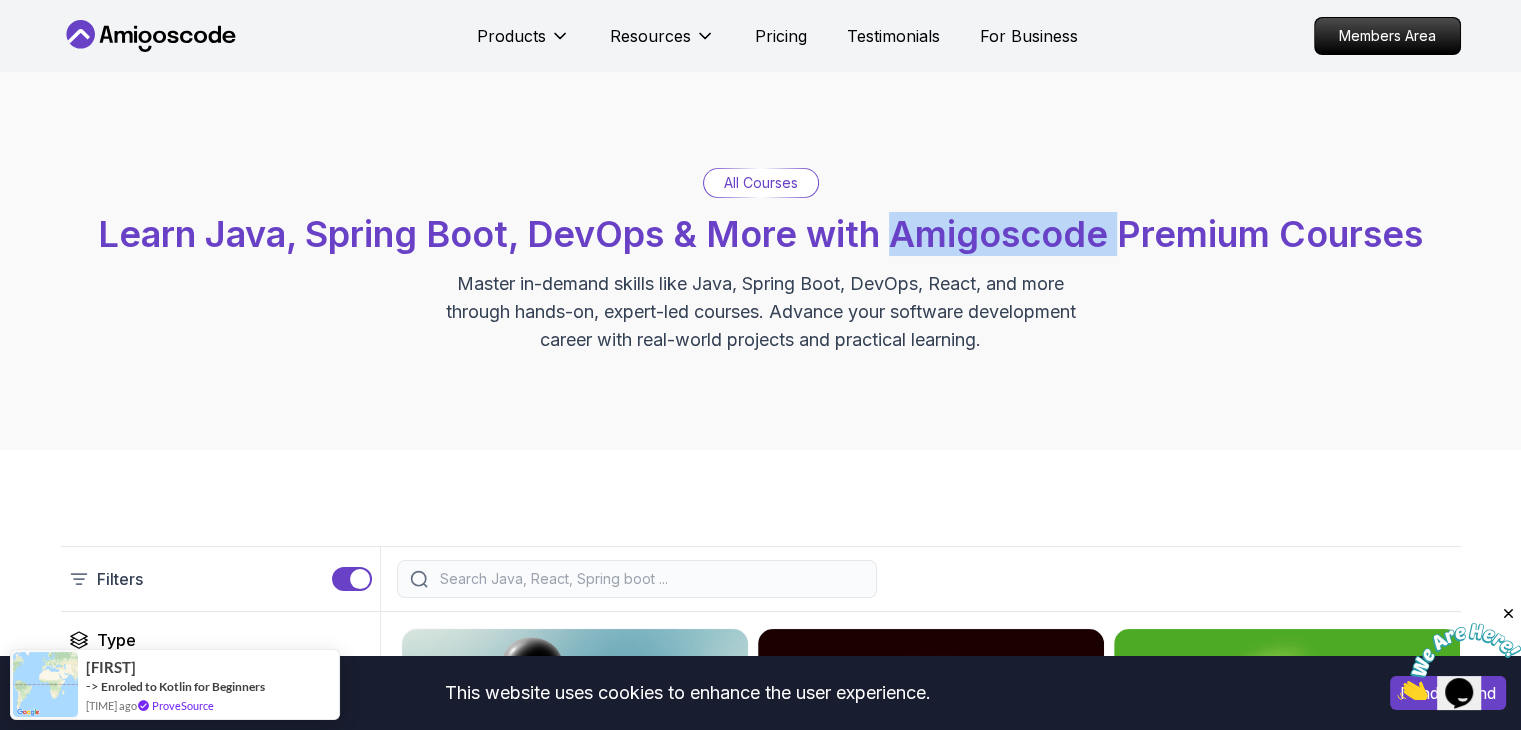click on "All Courses Learn Java, Spring Boot, DevOps & More with Amigoscode Premium Courses Master in-demand skills like Java, Spring Boot, DevOps, React, and more through hands-on, expert-led courses. Advance your software development career with real-world projects and practical learning." at bounding box center [761, 261] 